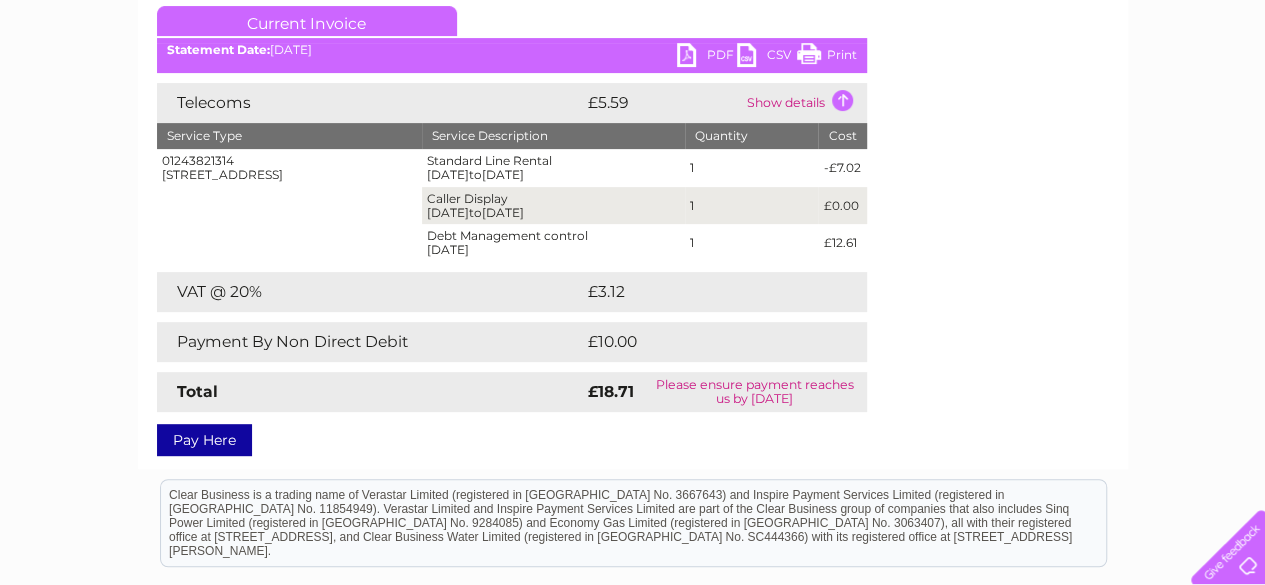 scroll, scrollTop: 272, scrollLeft: 0, axis: vertical 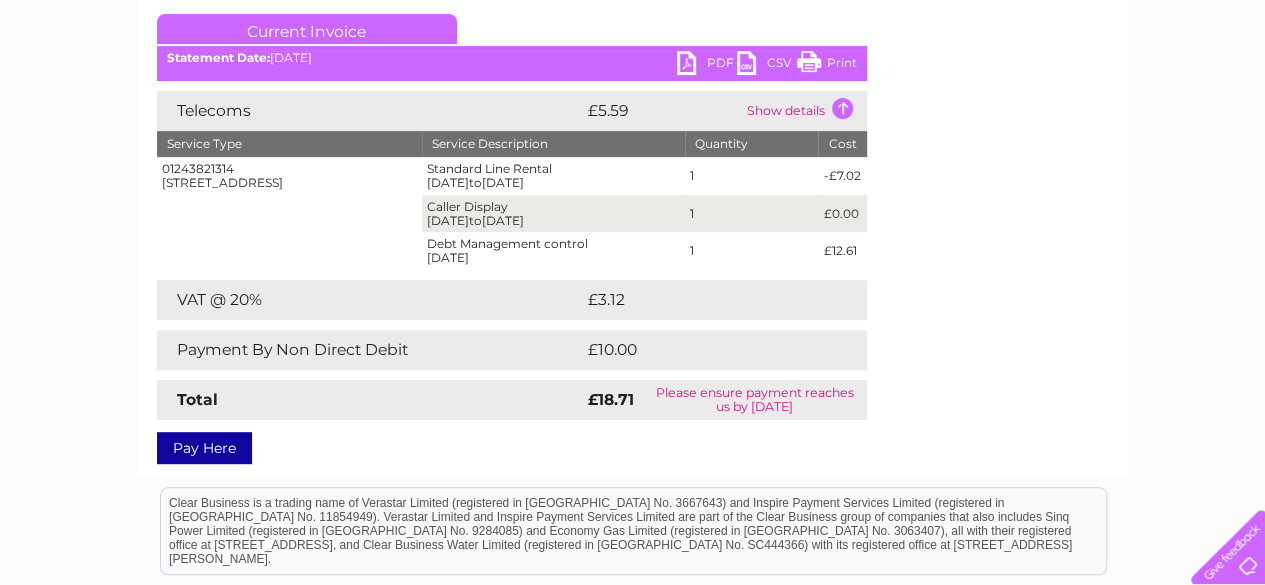 click on "Clear Business is a trading name of Verastar Limited (registered in [GEOGRAPHIC_DATA] No. 3667643) and Inspire Payment Services Limited (registered in [GEOGRAPHIC_DATA] No. 11854949).
Verastar Limited and Inspire Payment Services Limited are part of the Clear Business group of companies that also includes Sinq Power Limited (registered in [GEOGRAPHIC_DATA] No. 9284085)
and Economy Gas Limited (registered in [GEOGRAPHIC_DATA] No. 3063407), all with their registered office at [STREET_ADDRESS], and Clear Business Water Limited
(registered in [GEOGRAPHIC_DATA] No. SC444366) with its registered office at [STREET_ADDRESS][PERSON_NAME]." at bounding box center (633, 531) 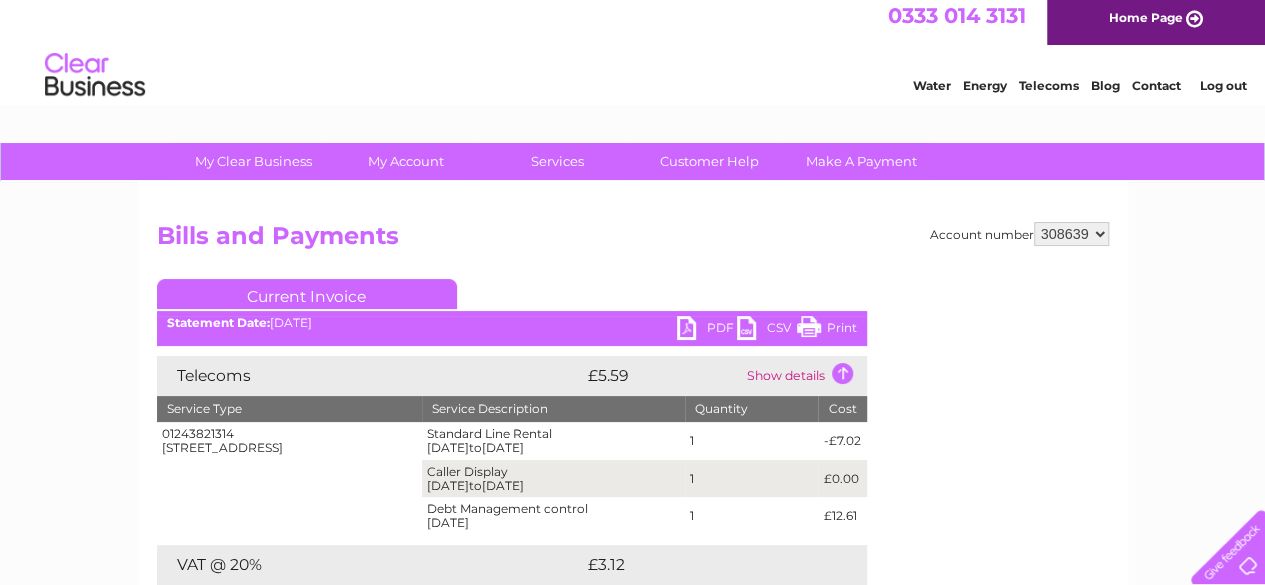 scroll, scrollTop: 0, scrollLeft: 0, axis: both 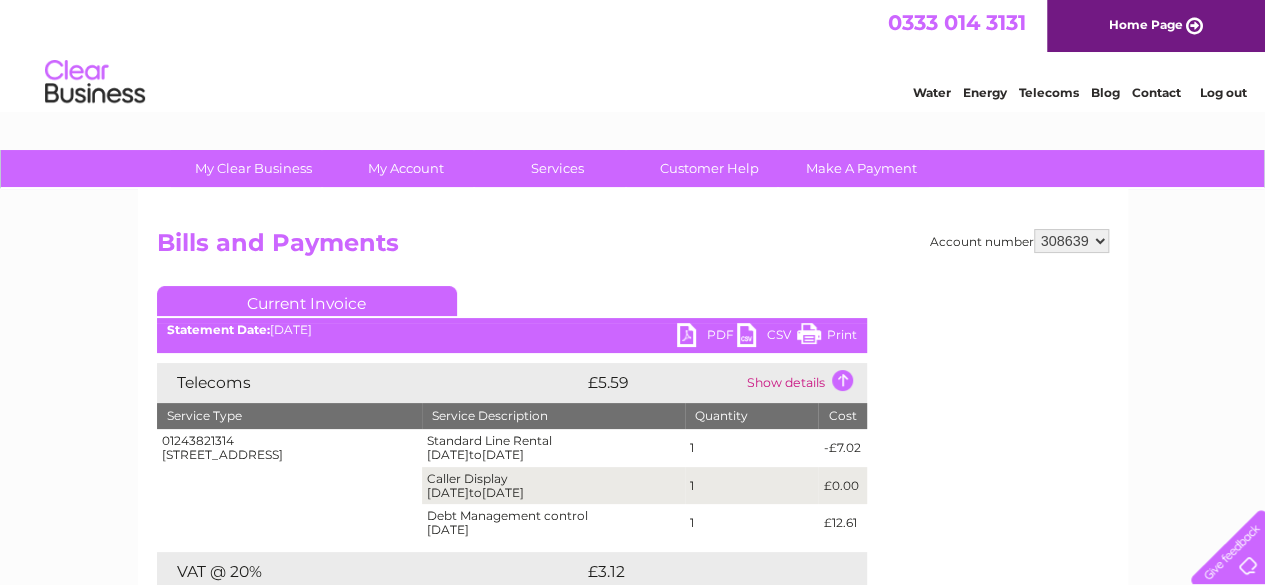 click on "My Account" at bounding box center (405, 168) 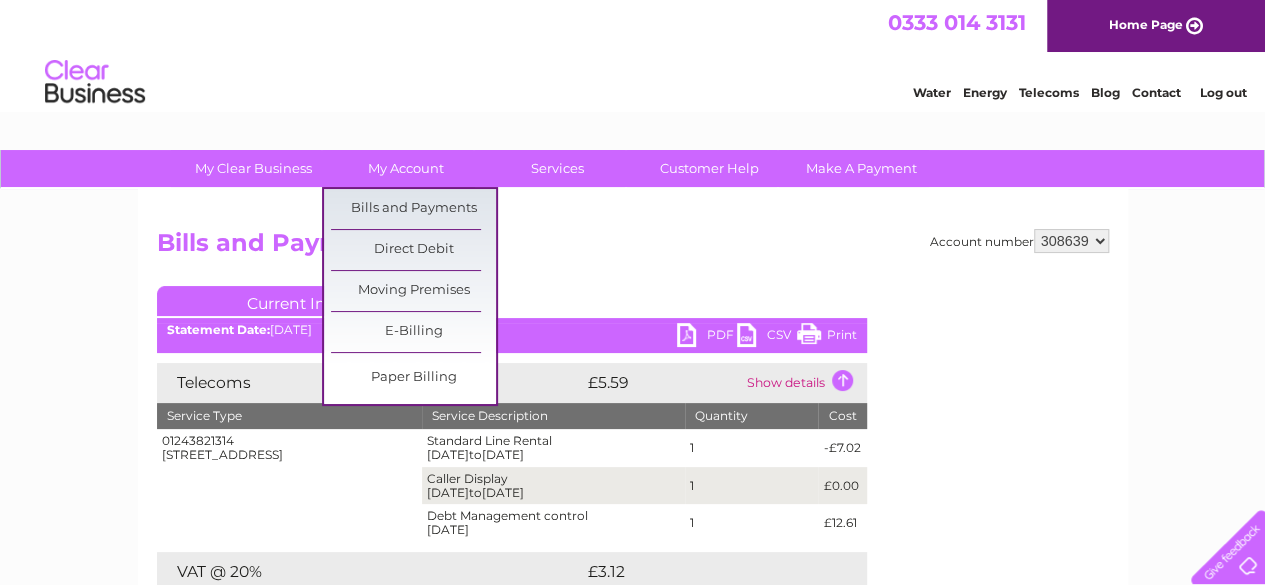 click on "Bills and Payments" at bounding box center (413, 209) 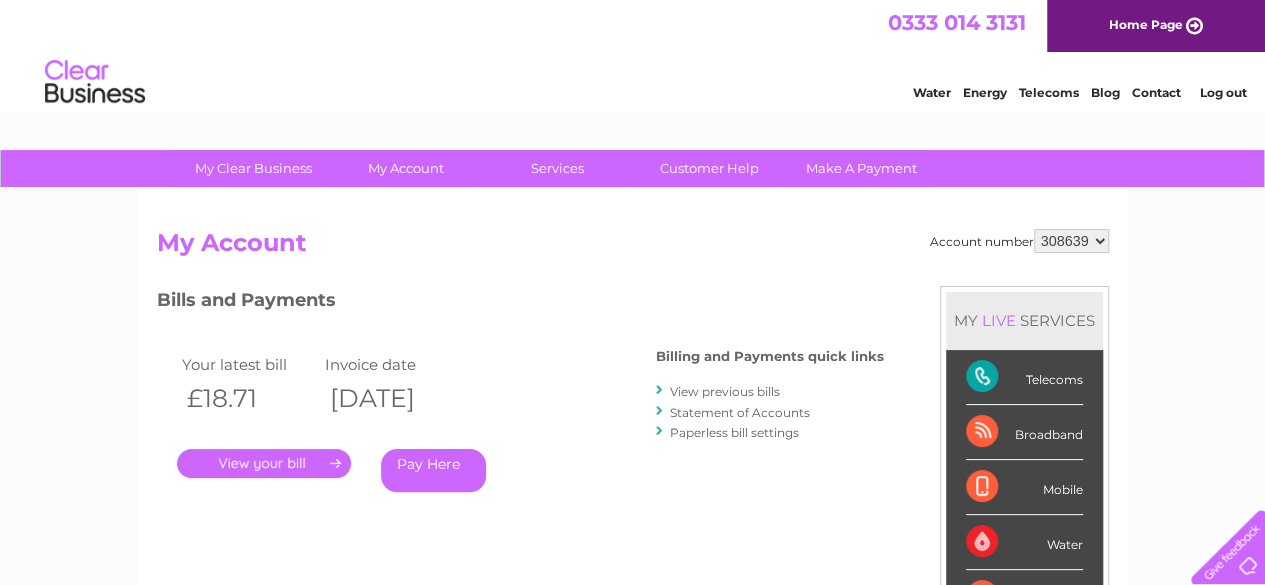 scroll, scrollTop: 0, scrollLeft: 0, axis: both 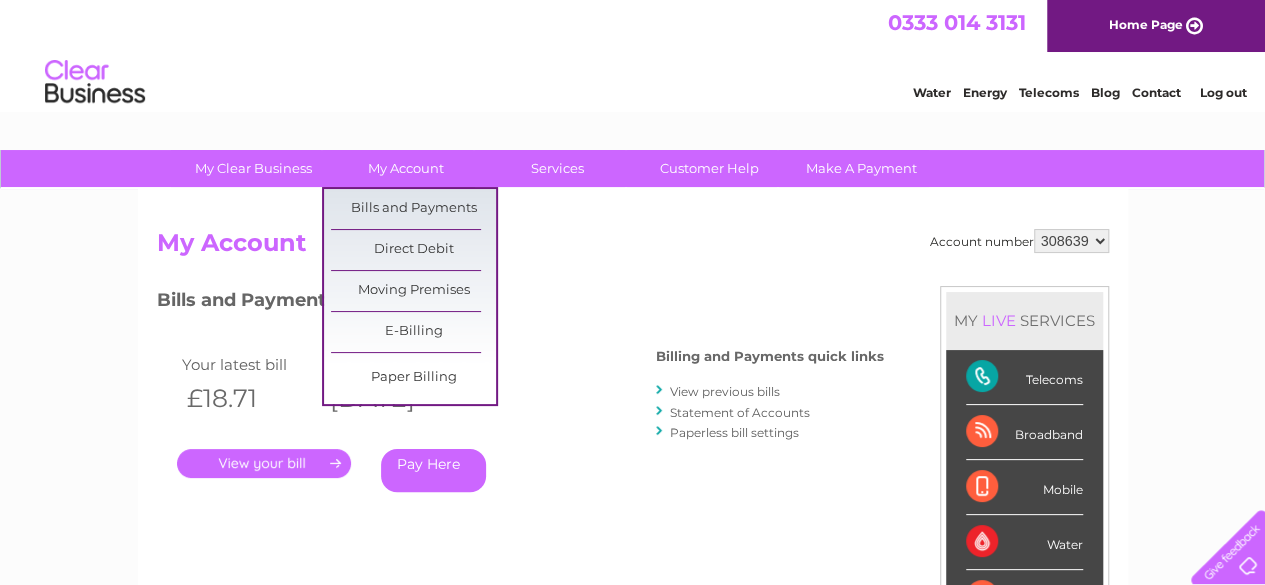 click on "Bills and Payments" at bounding box center (413, 209) 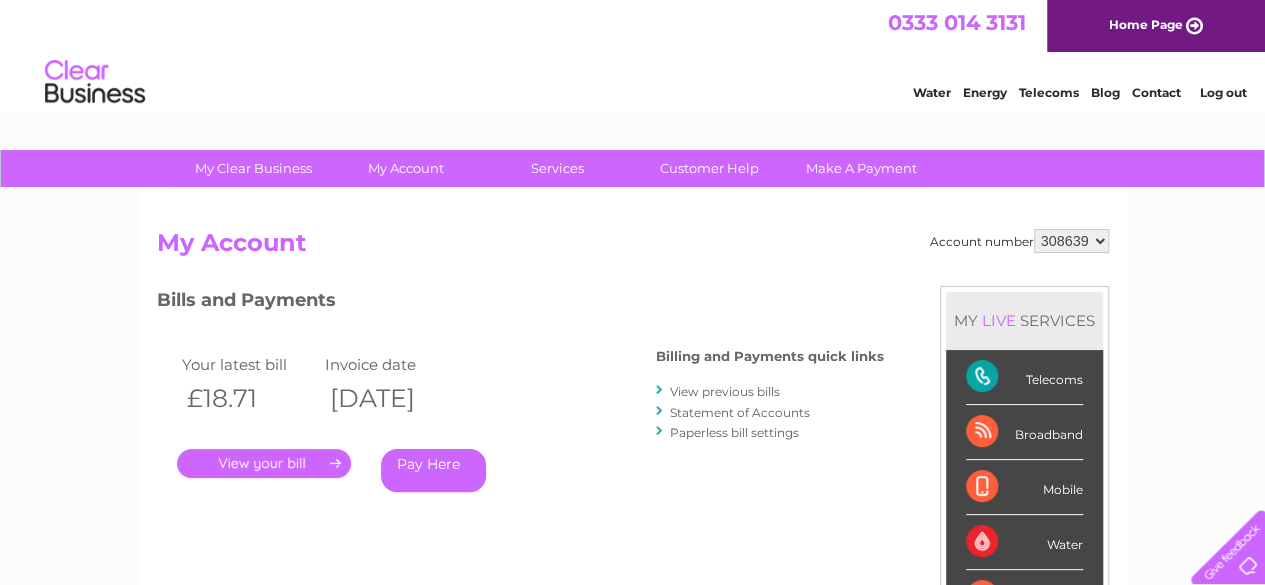scroll, scrollTop: 0, scrollLeft: 0, axis: both 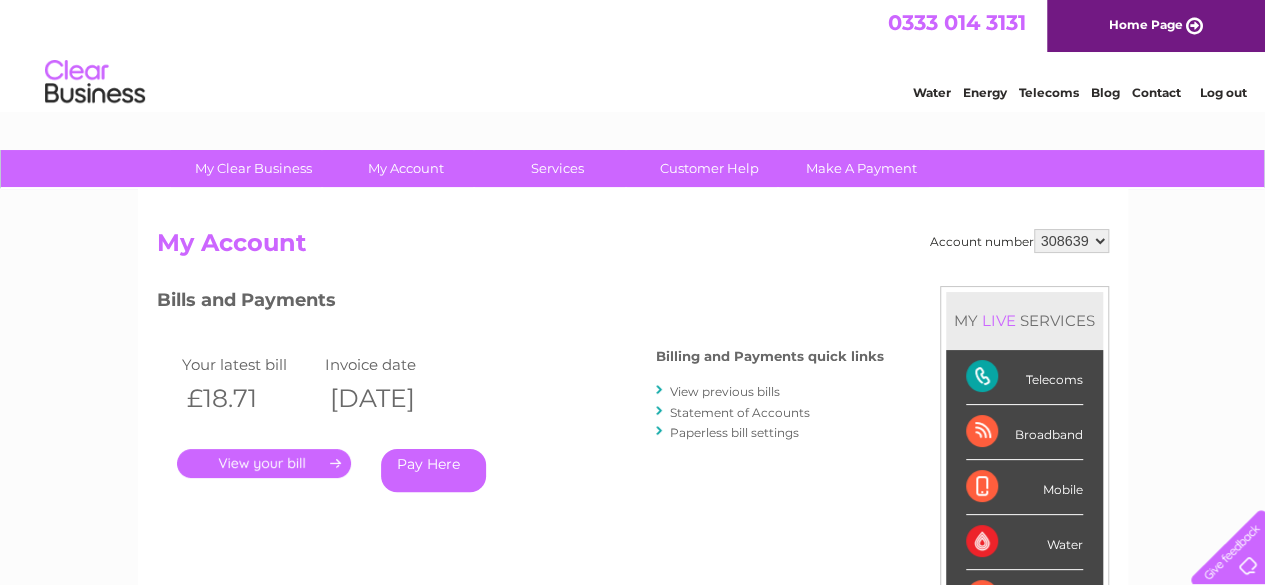 click on "View previous bills" at bounding box center (725, 391) 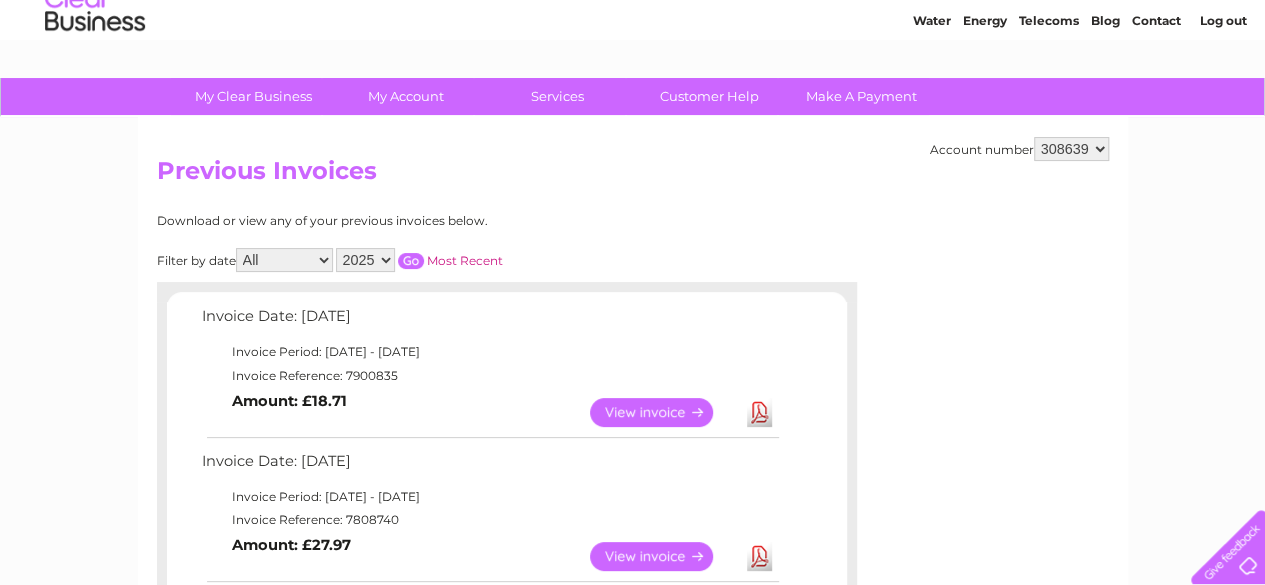 scroll, scrollTop: 65, scrollLeft: 0, axis: vertical 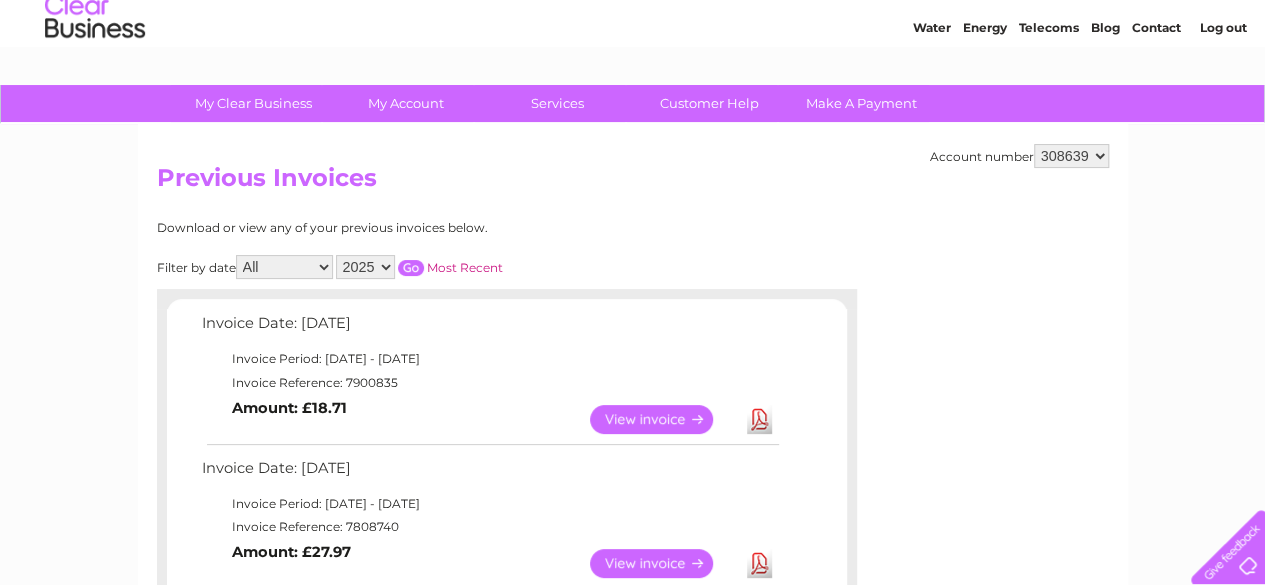 click on "My Clear Business
Login Details
My Details
My Preferences
Link Account
My Account
Bills and Payments   Direct Debit   Moving Premises" at bounding box center (632, 920) 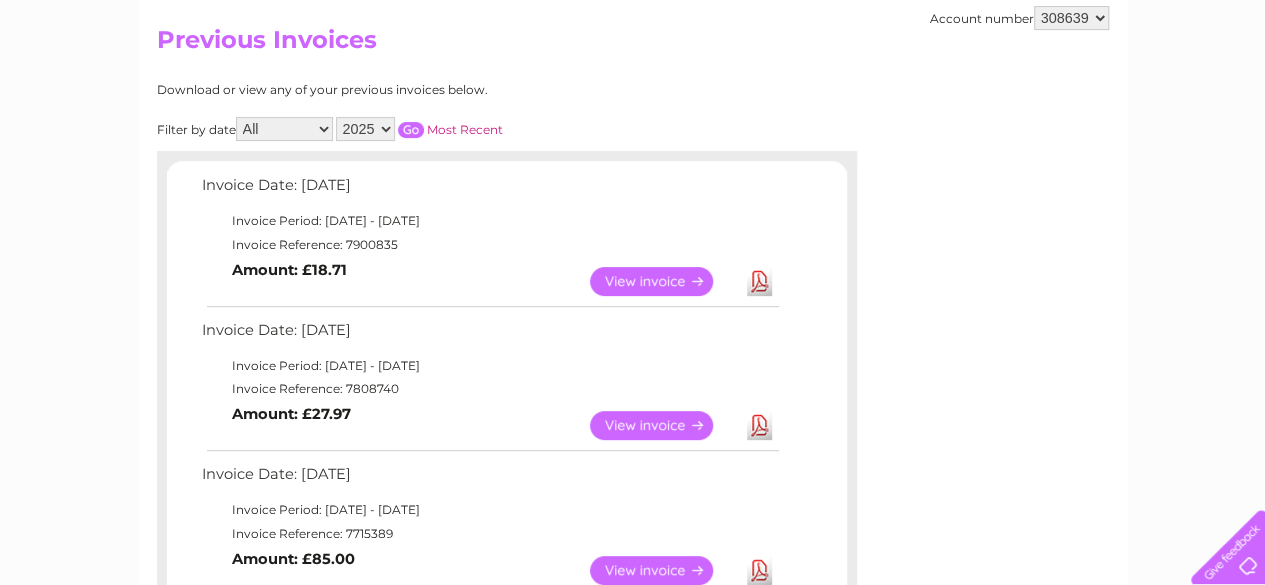 scroll, scrollTop: 206, scrollLeft: 0, axis: vertical 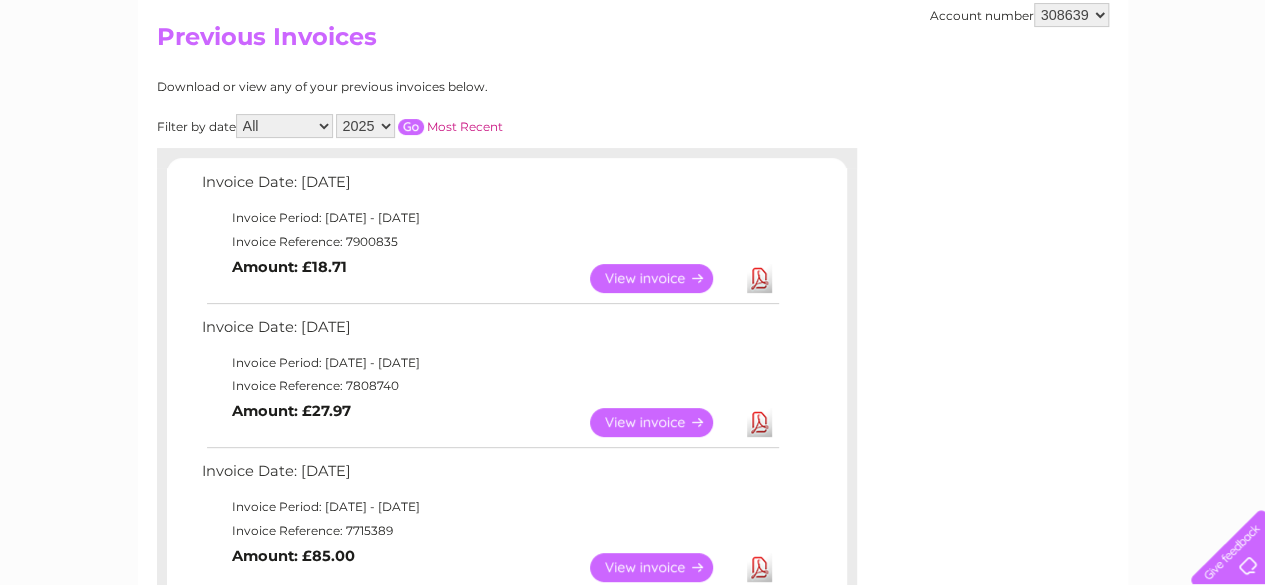 click on "View" at bounding box center (663, 278) 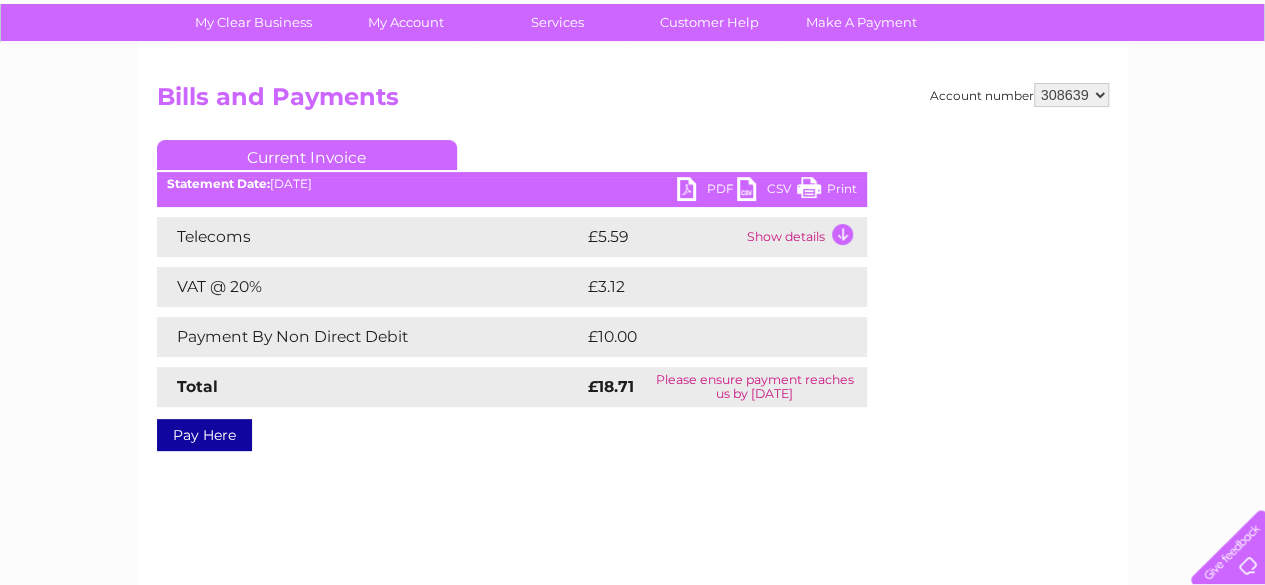 scroll, scrollTop: 152, scrollLeft: 0, axis: vertical 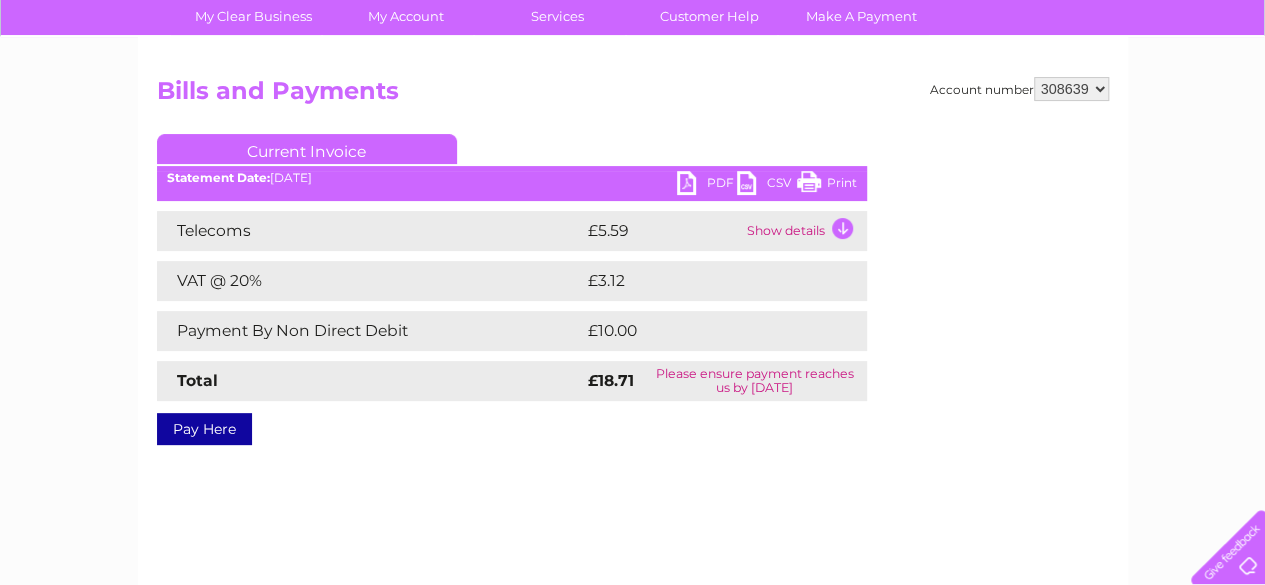 click on "My Account" at bounding box center (405, 16) 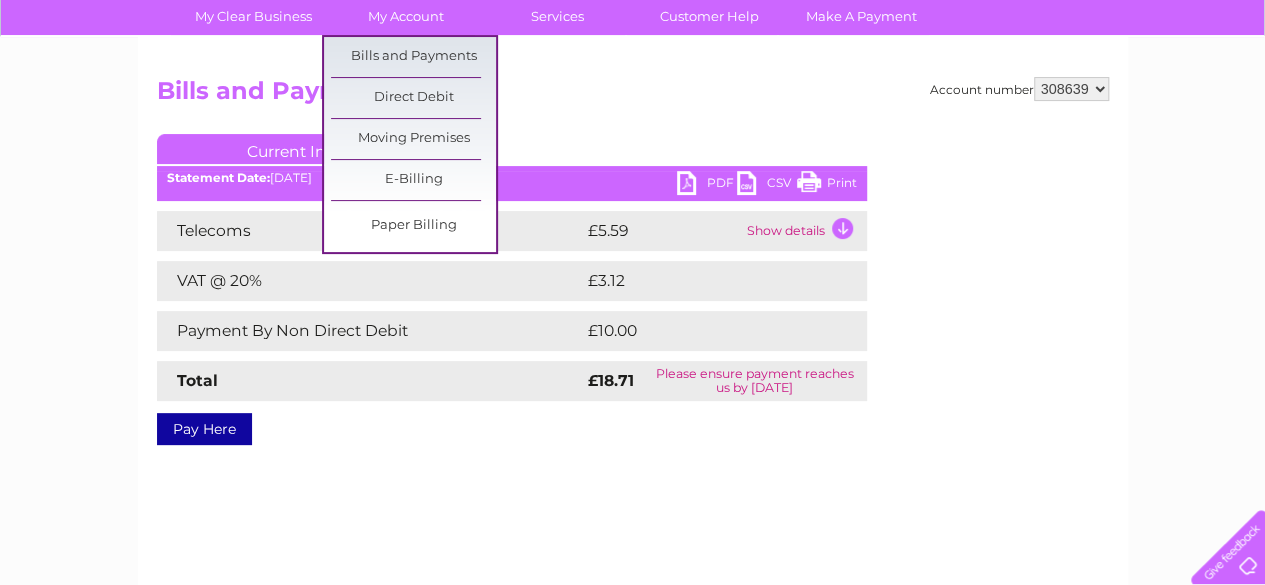 click on "Bills and Payments" at bounding box center [413, 57] 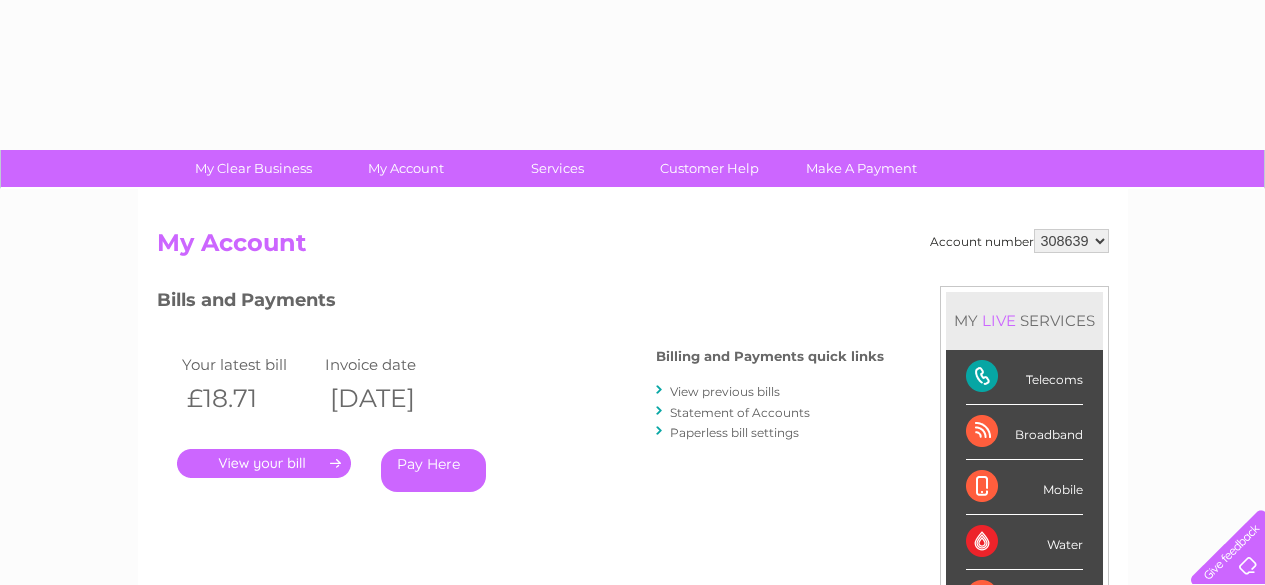scroll, scrollTop: 0, scrollLeft: 0, axis: both 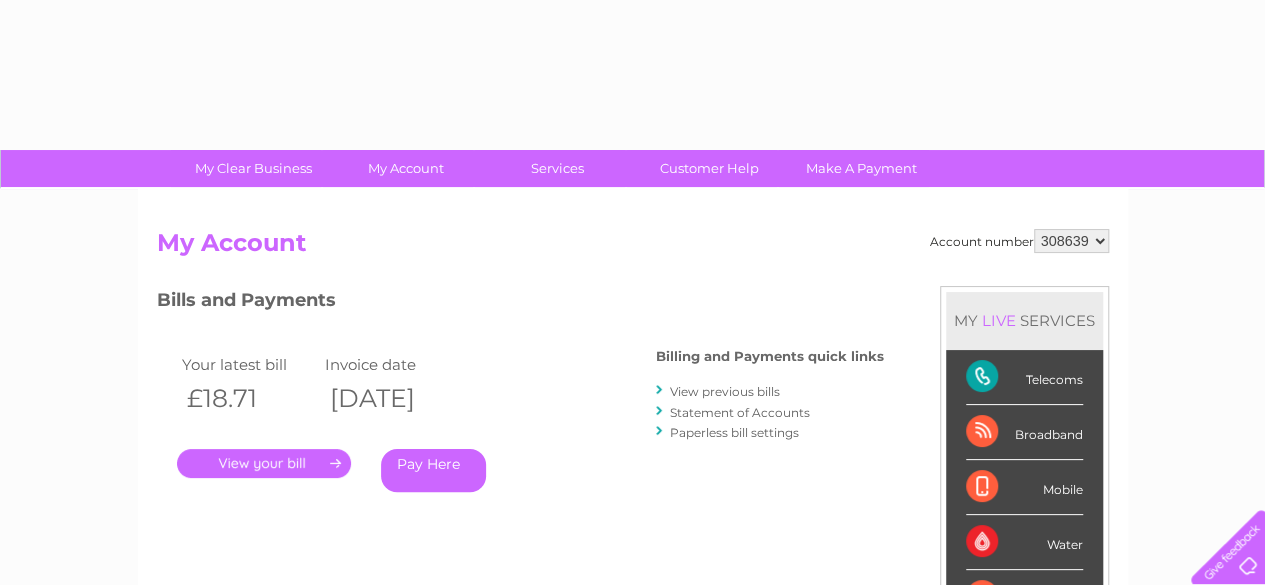 click on "View previous bills" at bounding box center [725, 391] 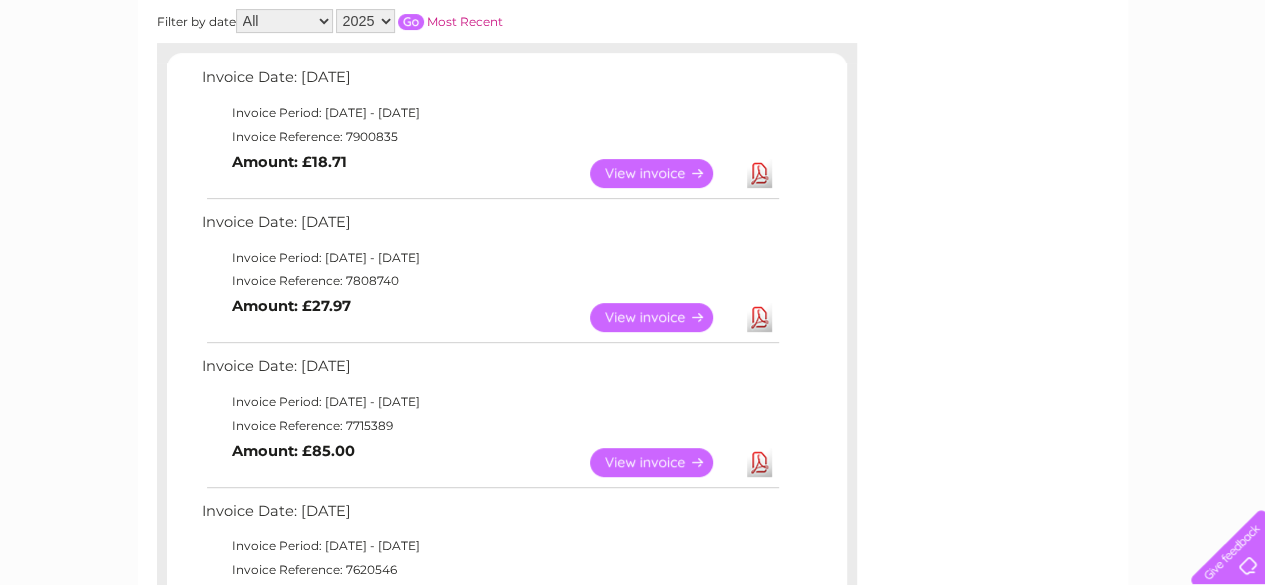 scroll, scrollTop: 319, scrollLeft: 0, axis: vertical 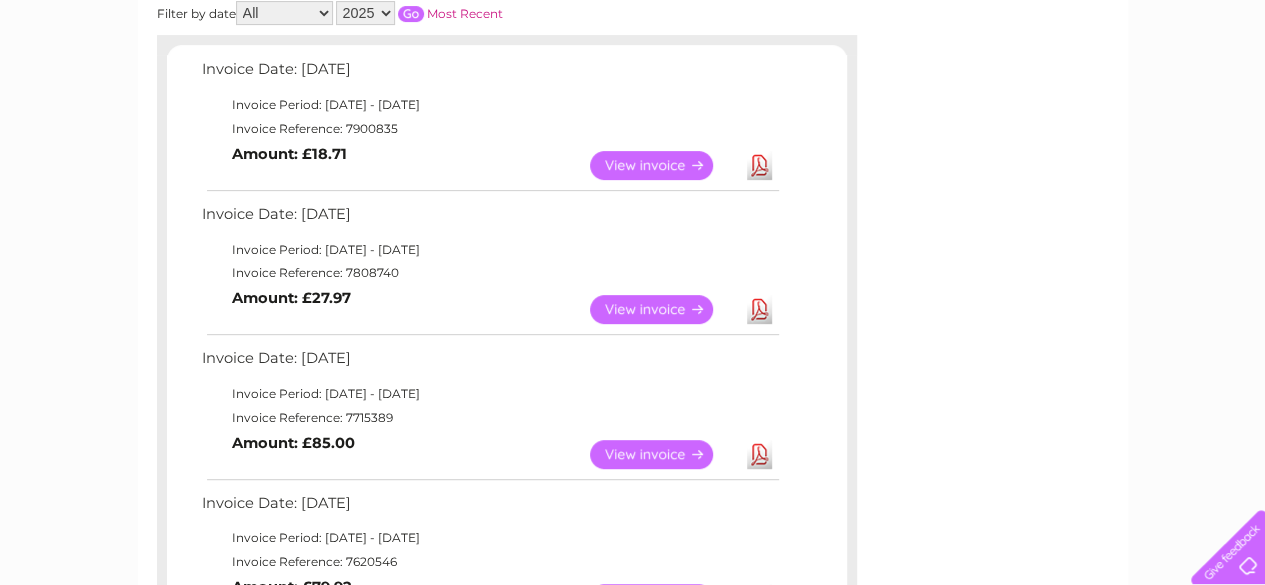 click on "Invoice Reference: 7900835" at bounding box center (489, 129) 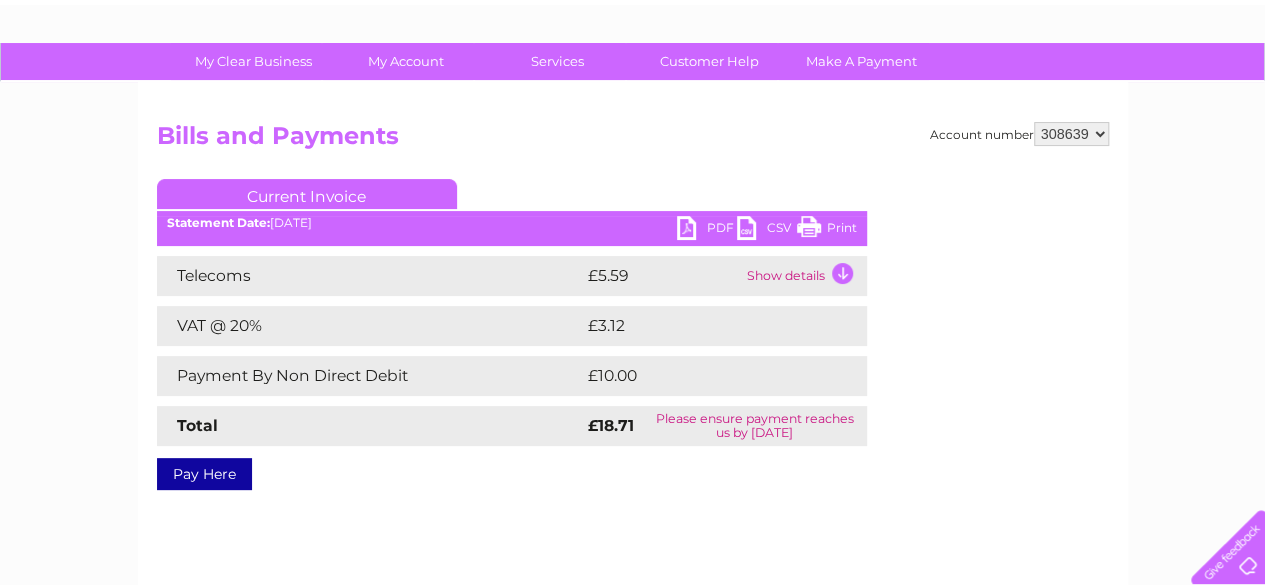 scroll, scrollTop: 104, scrollLeft: 0, axis: vertical 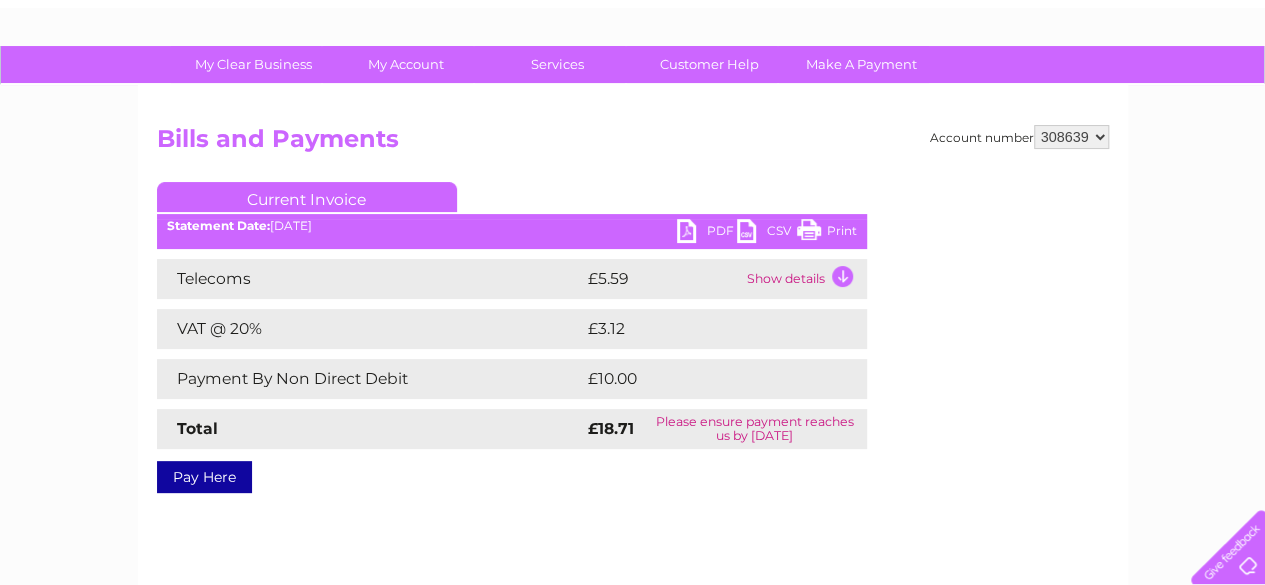 click on "Show details" at bounding box center (804, 279) 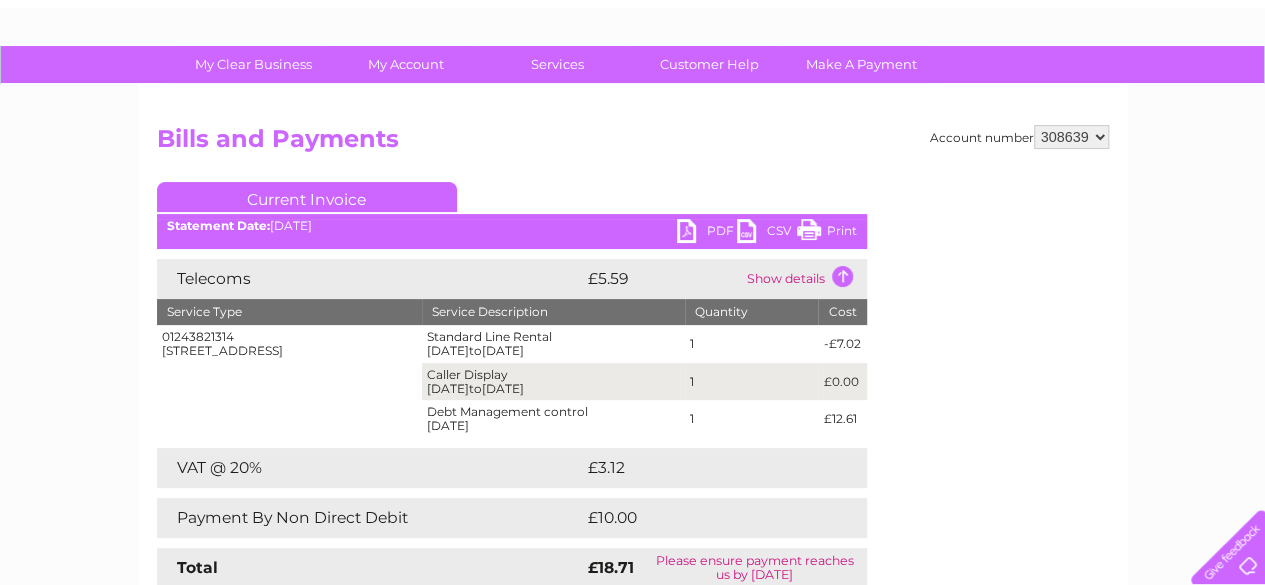 click on "My Account" at bounding box center (405, 64) 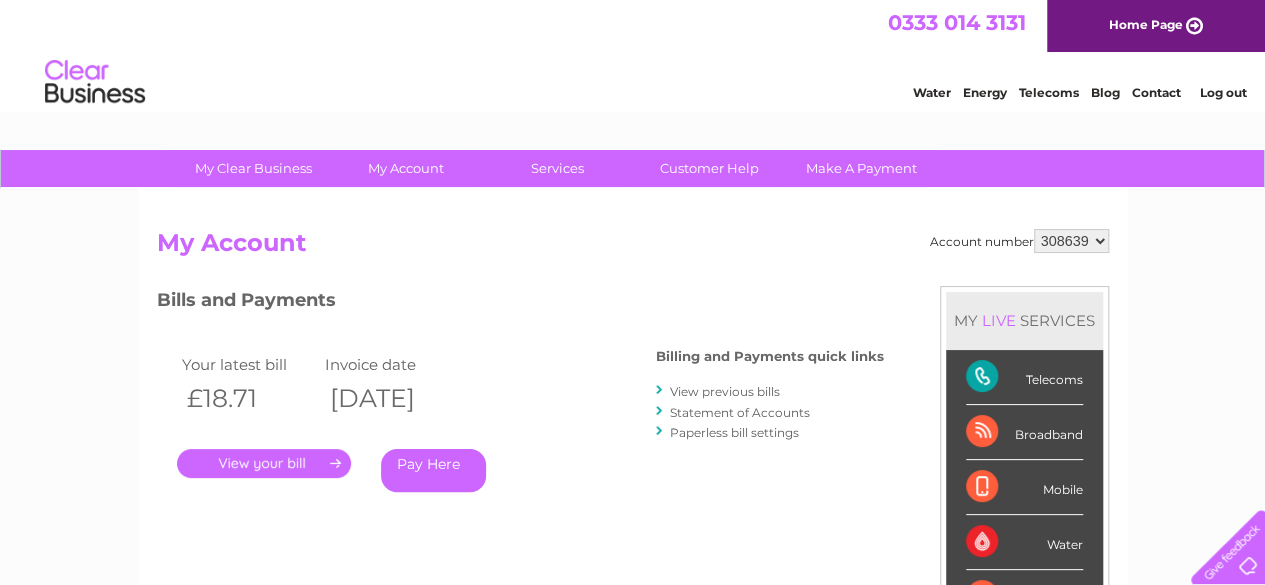 scroll, scrollTop: 0, scrollLeft: 0, axis: both 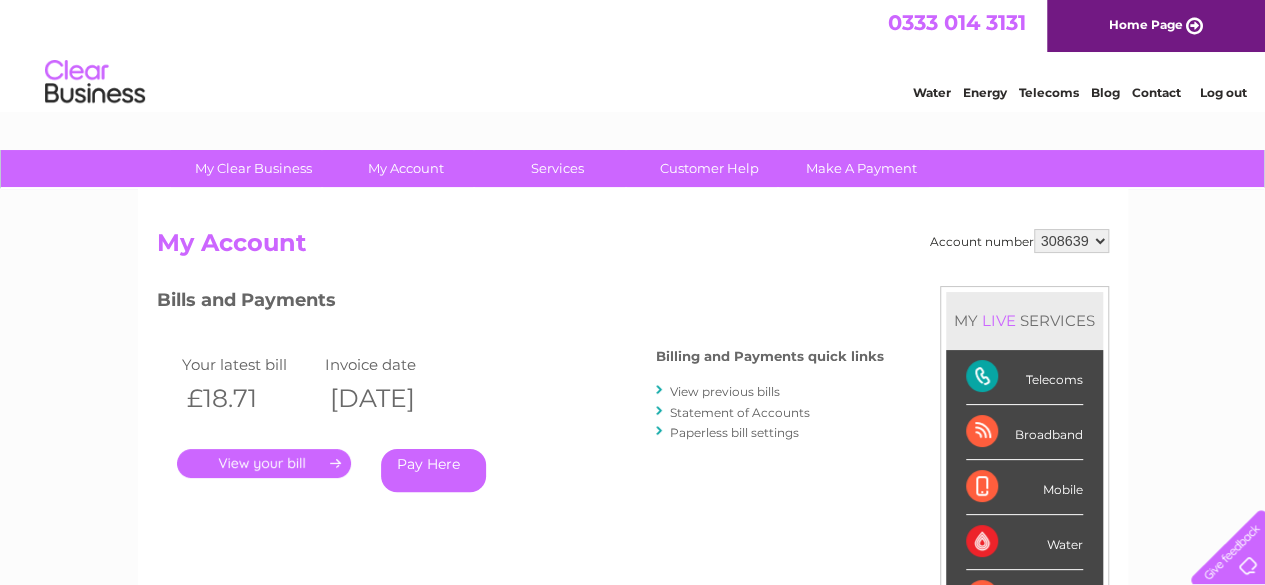 click on "View previous bills" at bounding box center (725, 391) 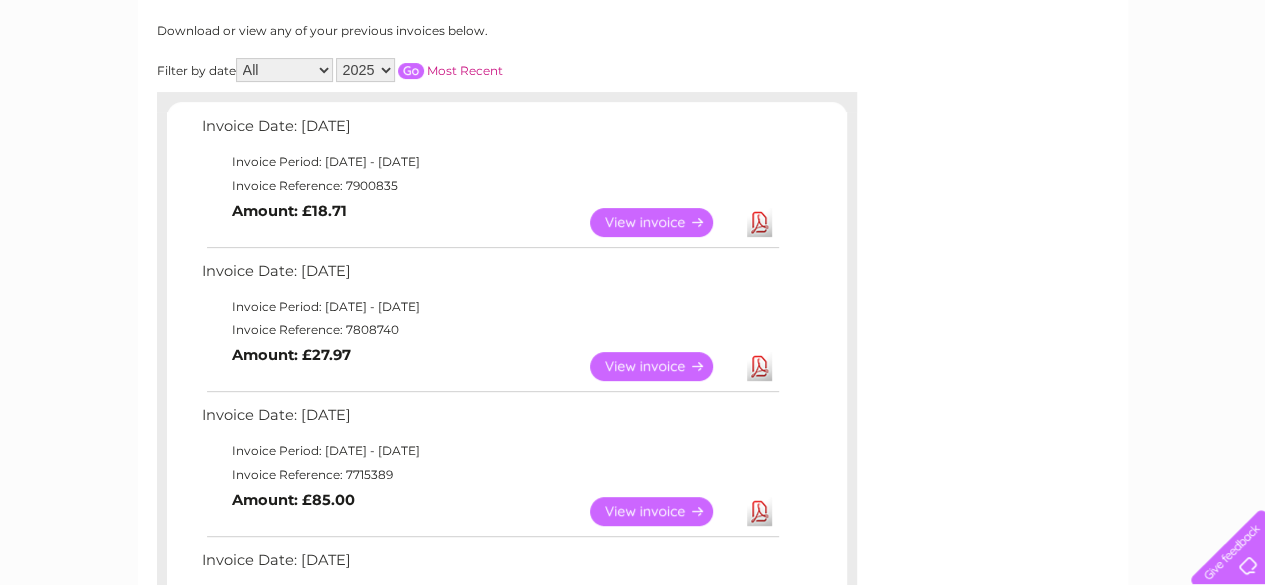 scroll, scrollTop: 262, scrollLeft: 0, axis: vertical 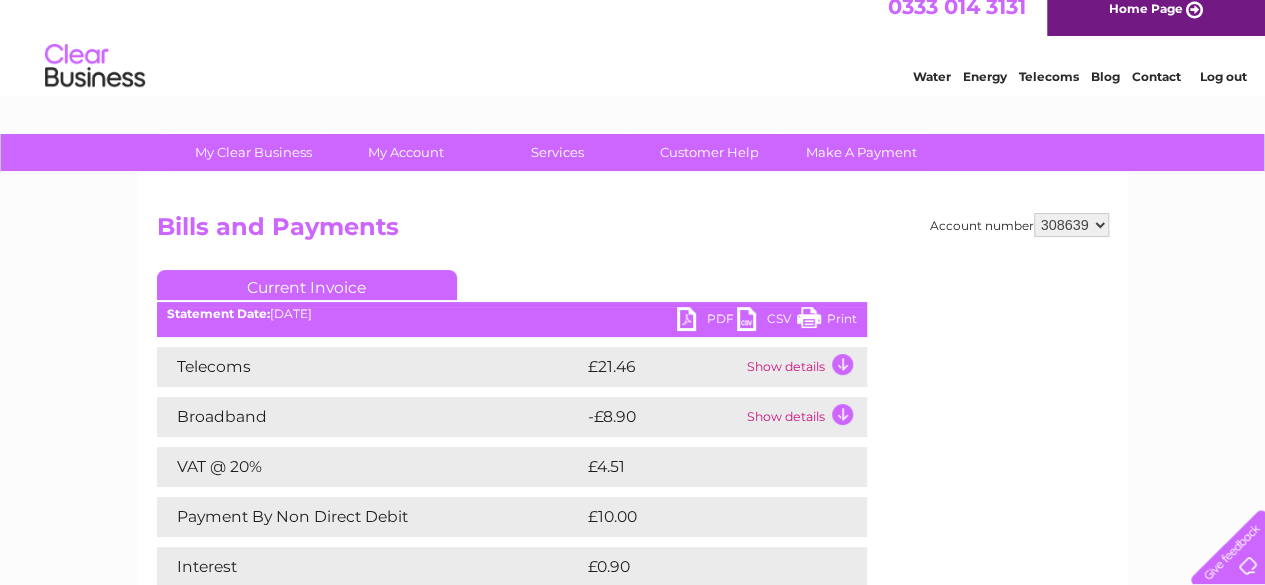 click on "My Account" at bounding box center [405, 152] 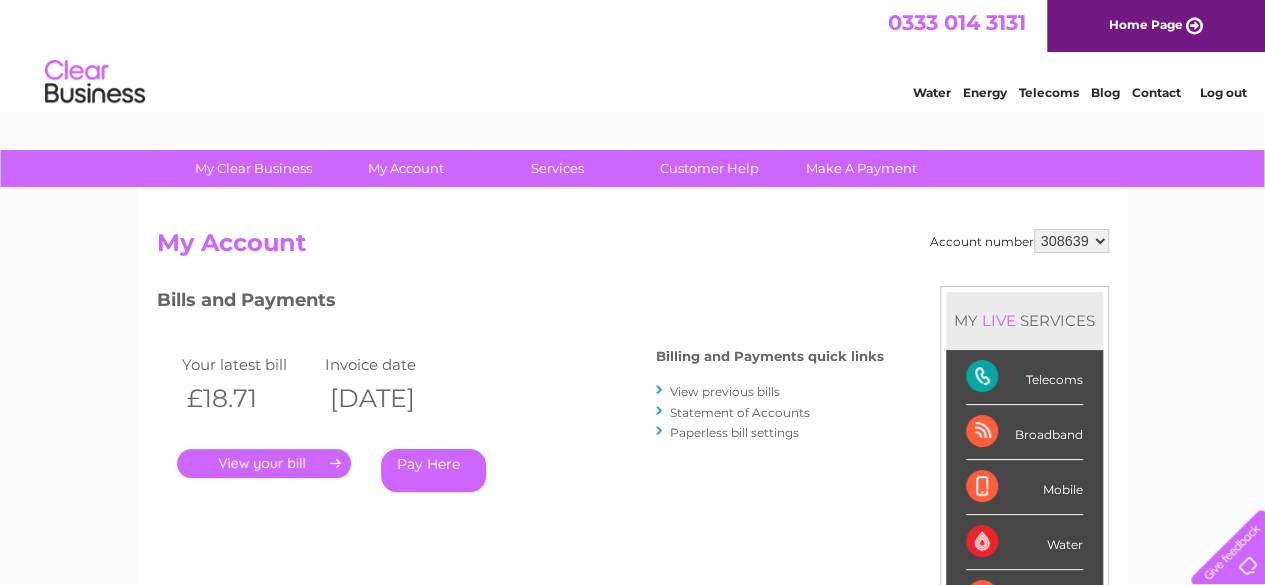 scroll, scrollTop: 0, scrollLeft: 0, axis: both 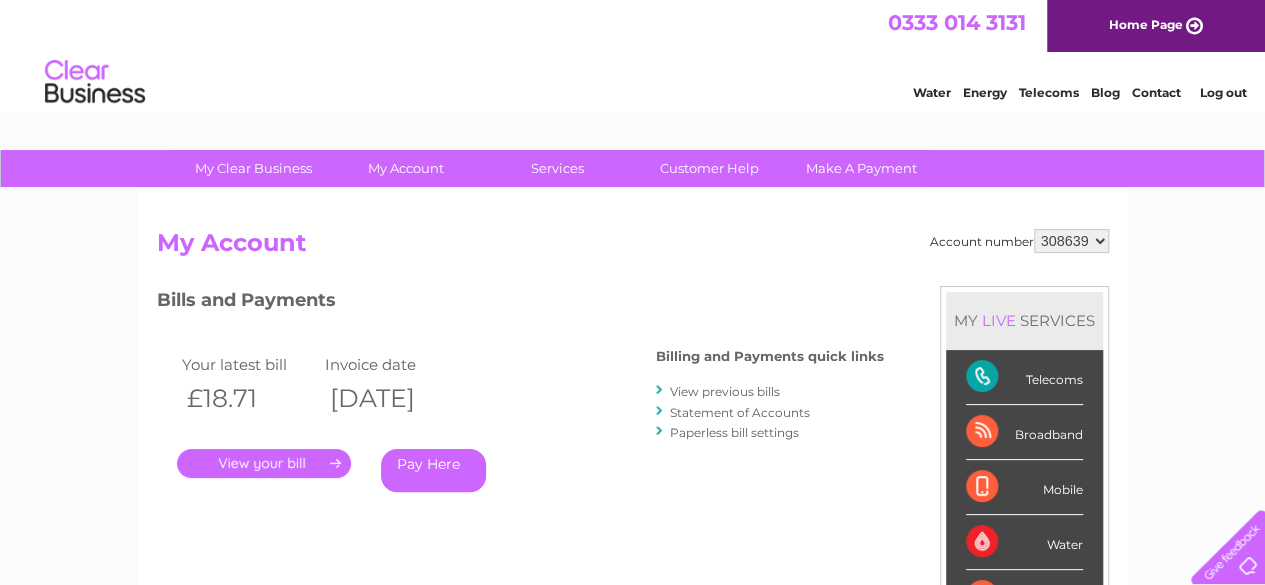 click on "." at bounding box center (264, 463) 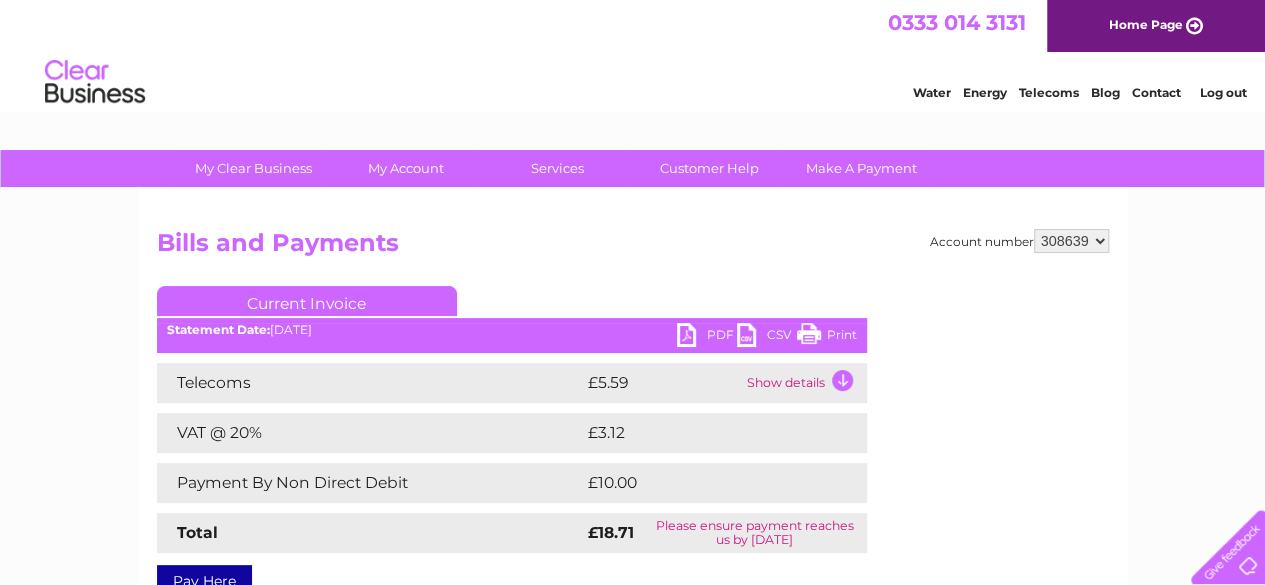 scroll, scrollTop: 0, scrollLeft: 0, axis: both 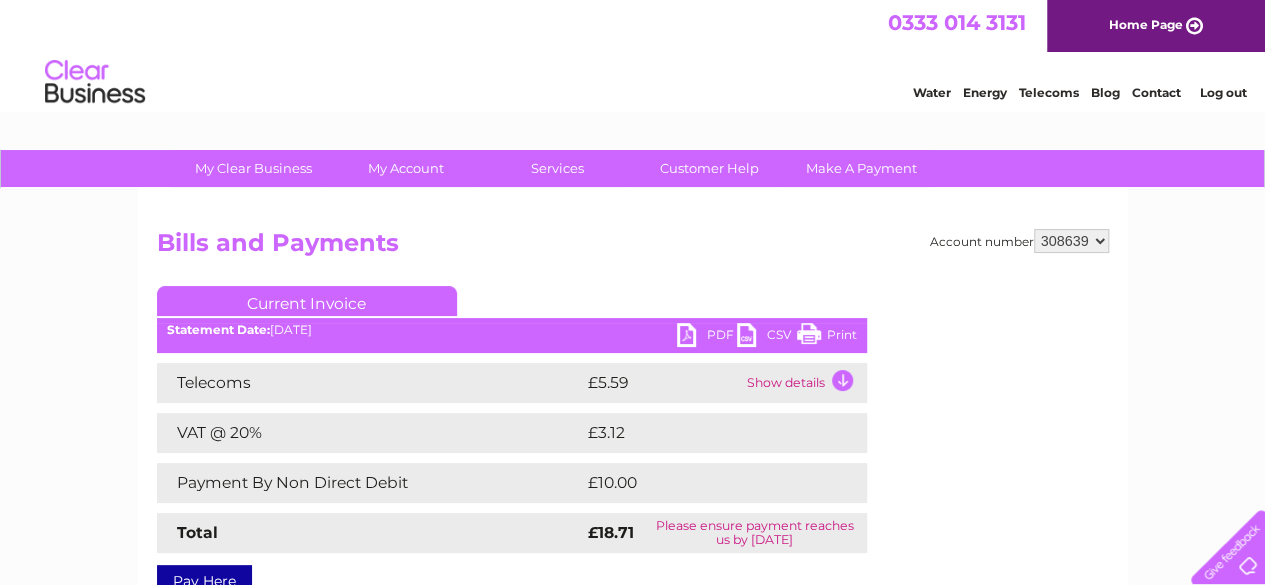 click on "My Account" at bounding box center (405, 168) 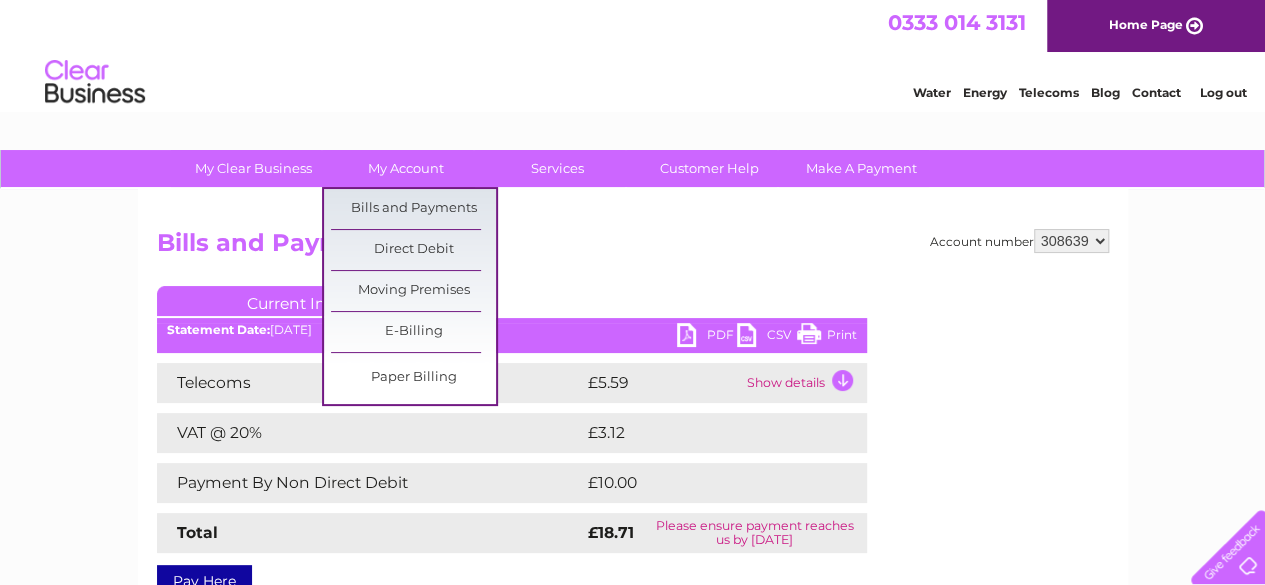 click on "Bills and Payments" at bounding box center (413, 209) 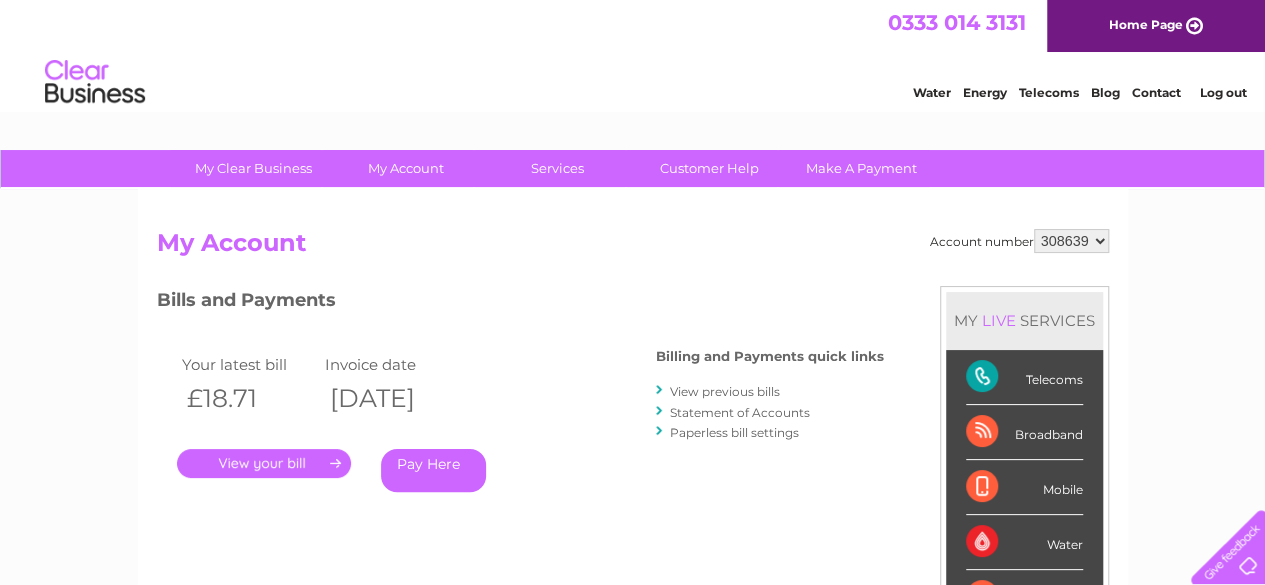 scroll, scrollTop: 0, scrollLeft: 0, axis: both 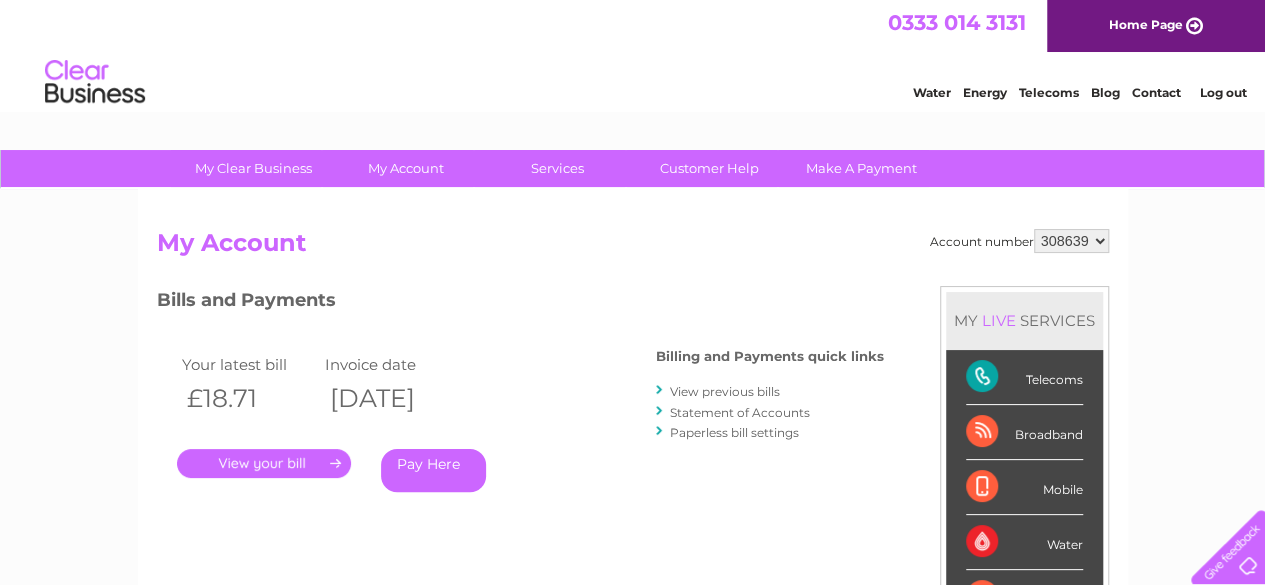 click on "View previous bills" at bounding box center (725, 391) 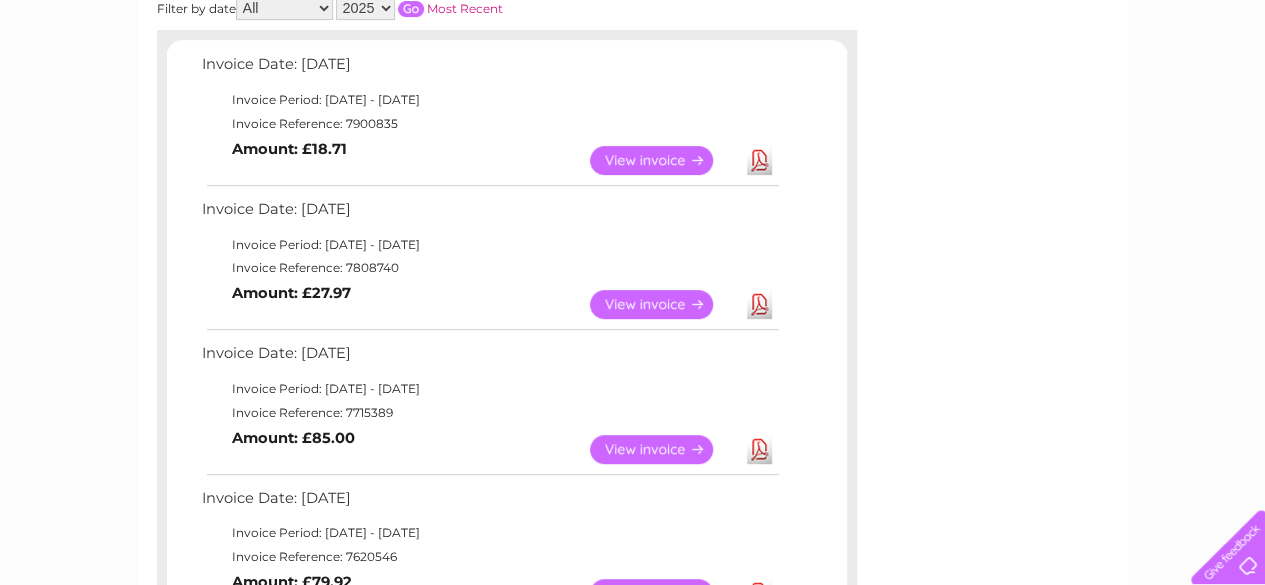 scroll, scrollTop: 332, scrollLeft: 0, axis: vertical 